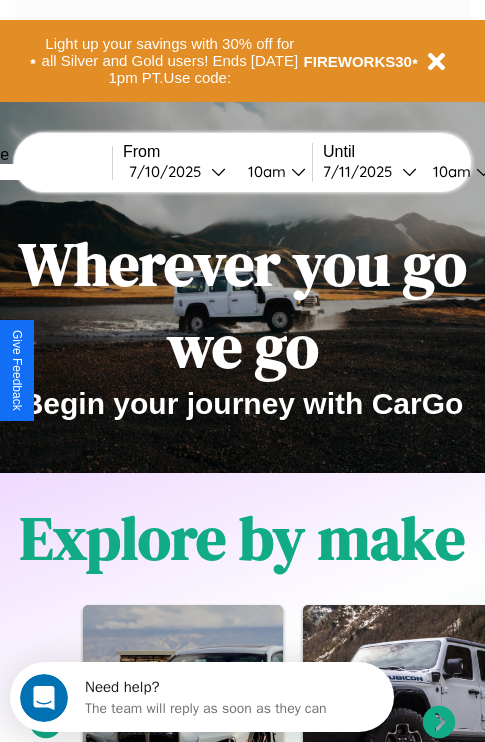 scroll, scrollTop: 0, scrollLeft: 0, axis: both 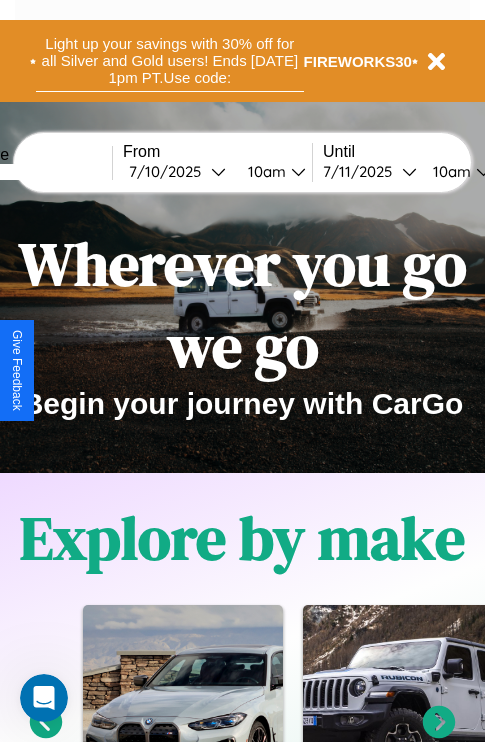 click on "Light up your savings with 30% off for all Silver and Gold users! Ends [DATE] 1pm PT.  Use code:" at bounding box center (170, 61) 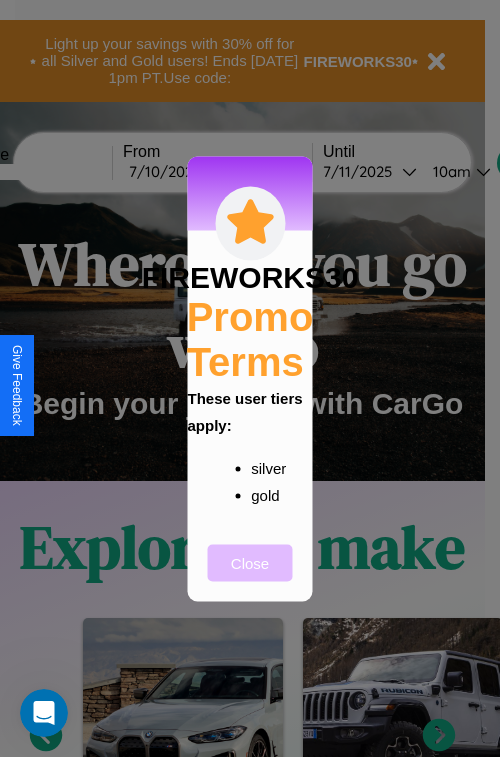 click on "Close" at bounding box center [250, 562] 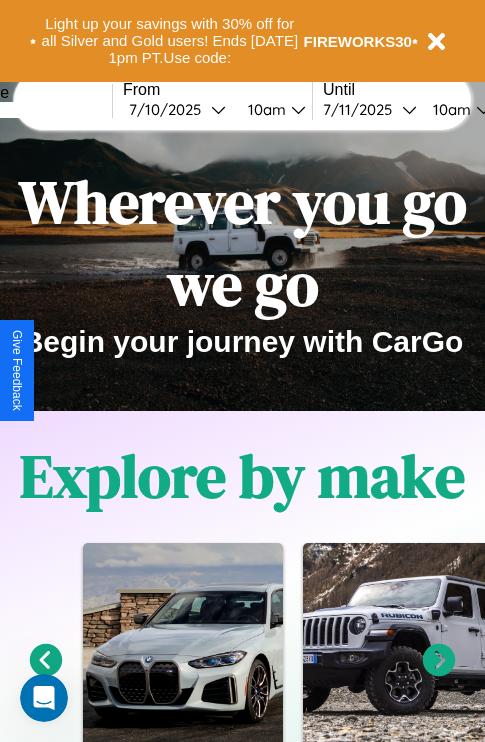 scroll, scrollTop: 0, scrollLeft: 0, axis: both 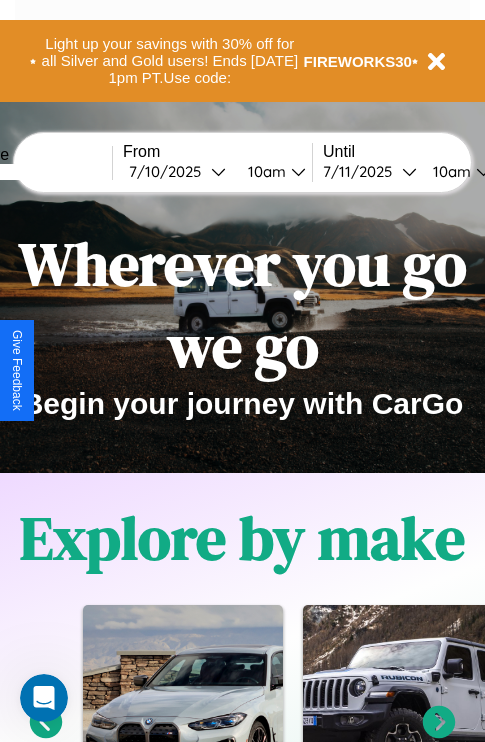 click at bounding box center [37, 172] 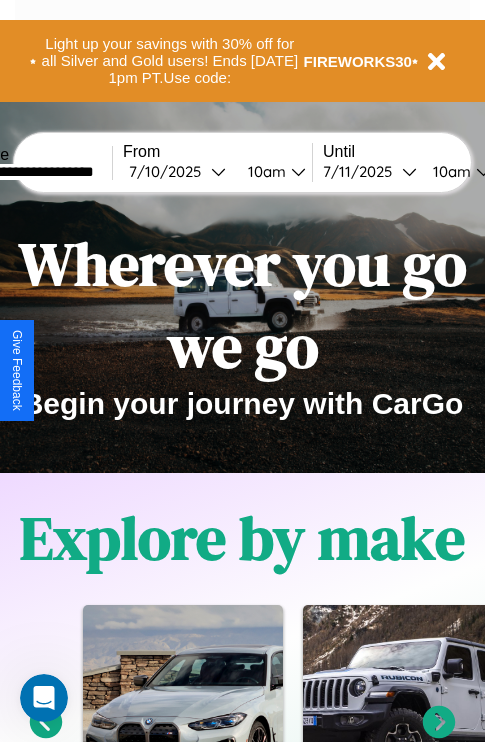 type on "**********" 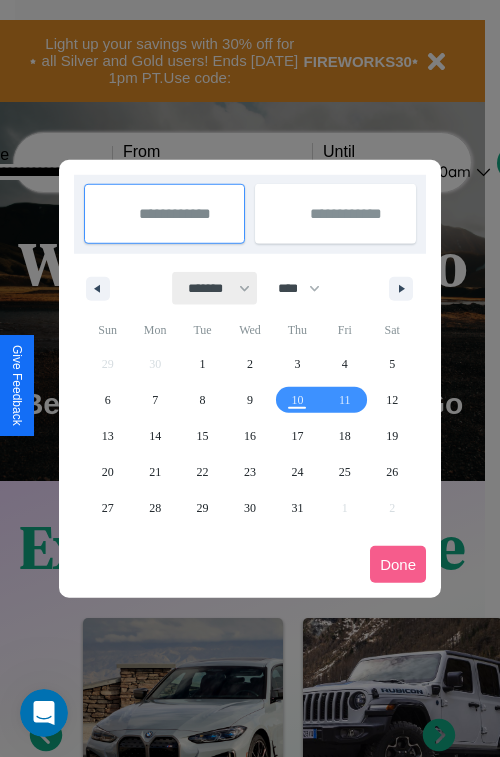 click on "******* ******** ***** ***** *** **** **** ****** ********* ******* ******** ********" at bounding box center [215, 288] 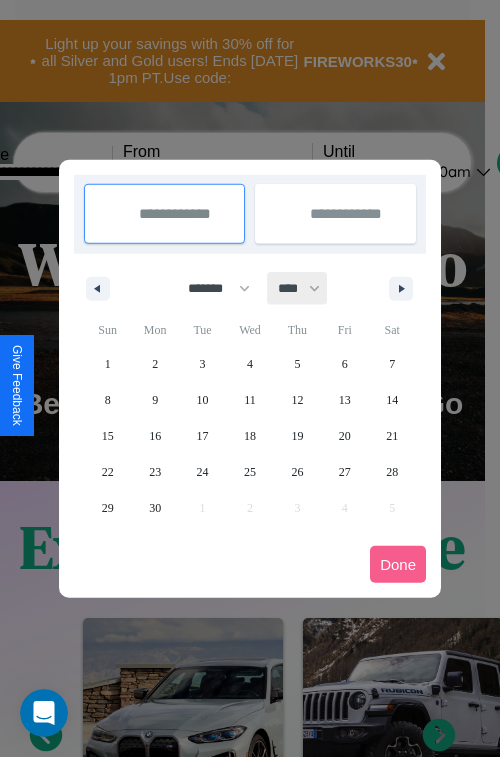 click on "**** **** **** **** **** **** **** **** **** **** **** **** **** **** **** **** **** **** **** **** **** **** **** **** **** **** **** **** **** **** **** **** **** **** **** **** **** **** **** **** **** **** **** **** **** **** **** **** **** **** **** **** **** **** **** **** **** **** **** **** **** **** **** **** **** **** **** **** **** **** **** **** **** **** **** **** **** **** **** **** **** **** **** **** **** **** **** **** **** **** **** **** **** **** **** **** **** **** **** **** **** **** **** **** **** **** **** **** **** **** **** **** **** **** **** **** **** **** **** **** ****" at bounding box center (298, 288) 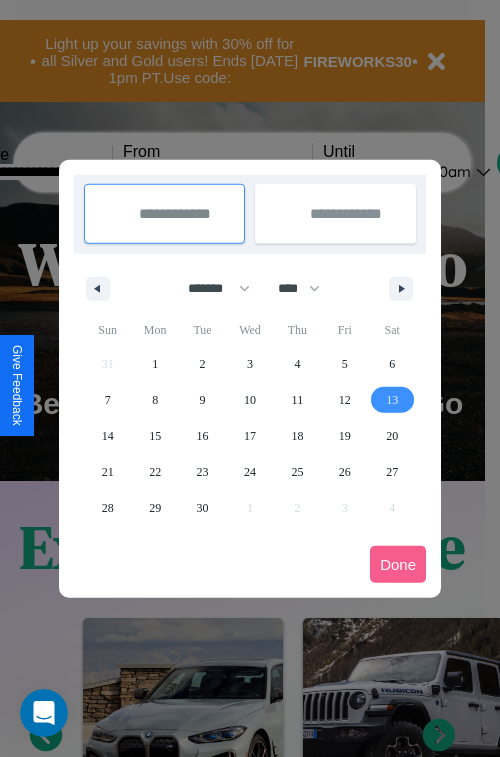 click on "13" at bounding box center [392, 400] 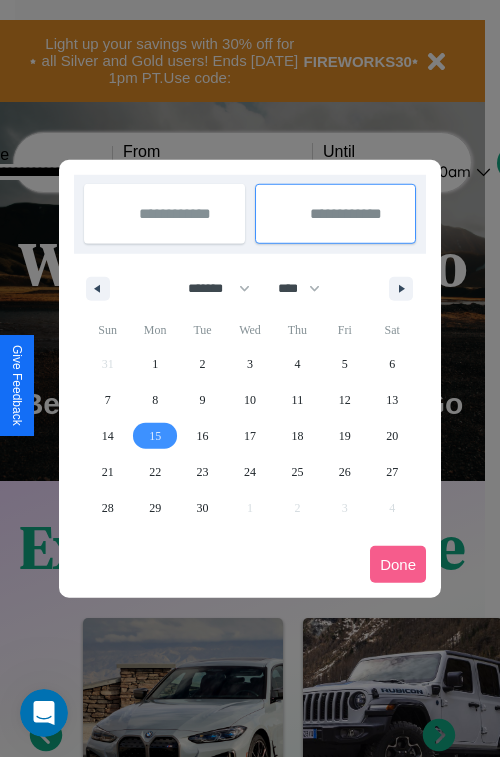 click on "15" at bounding box center (155, 436) 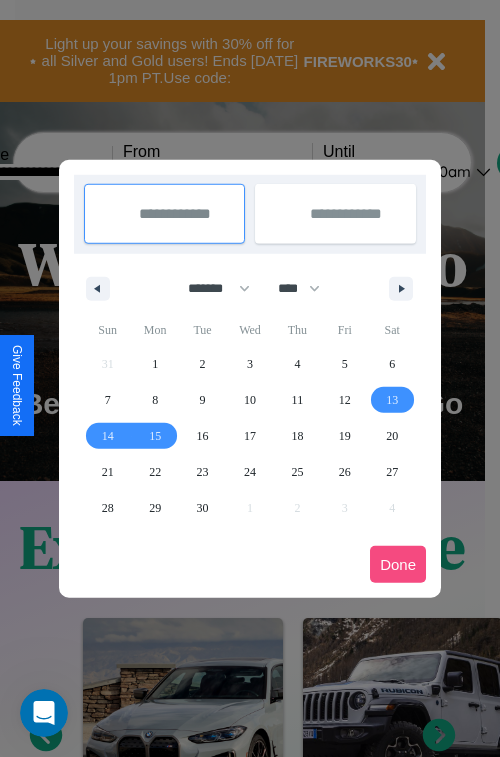 click on "Done" at bounding box center (398, 564) 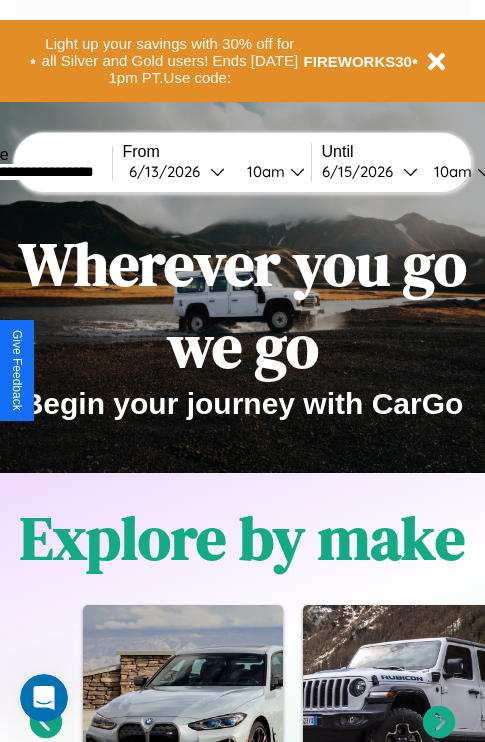 scroll, scrollTop: 0, scrollLeft: 74, axis: horizontal 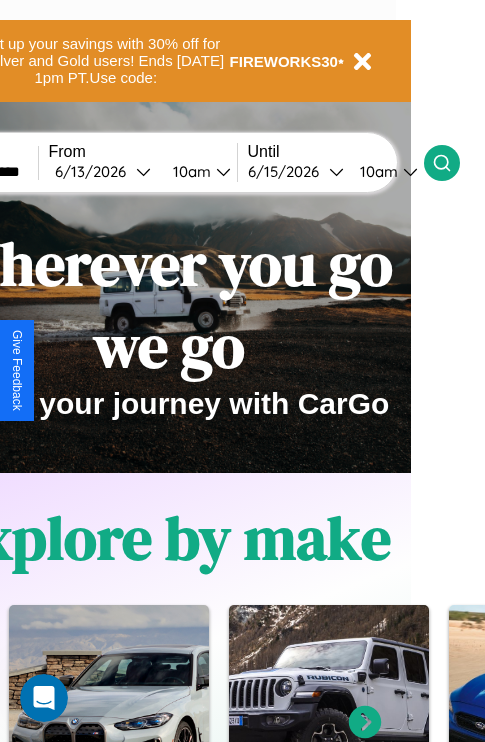 click 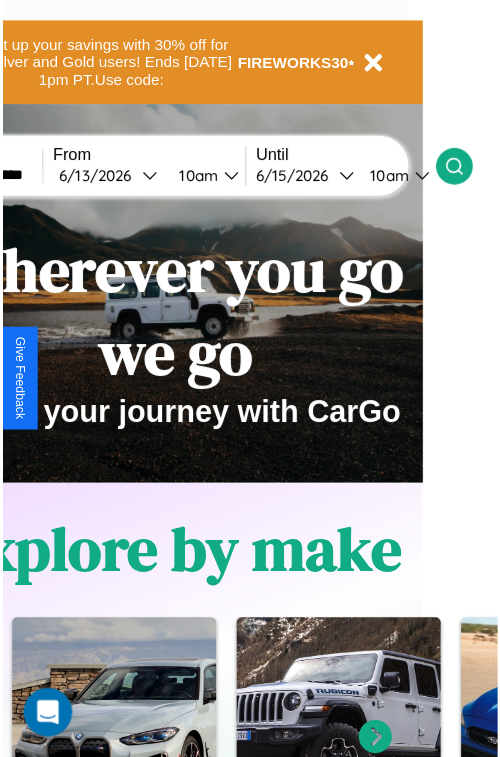 scroll, scrollTop: 0, scrollLeft: 0, axis: both 